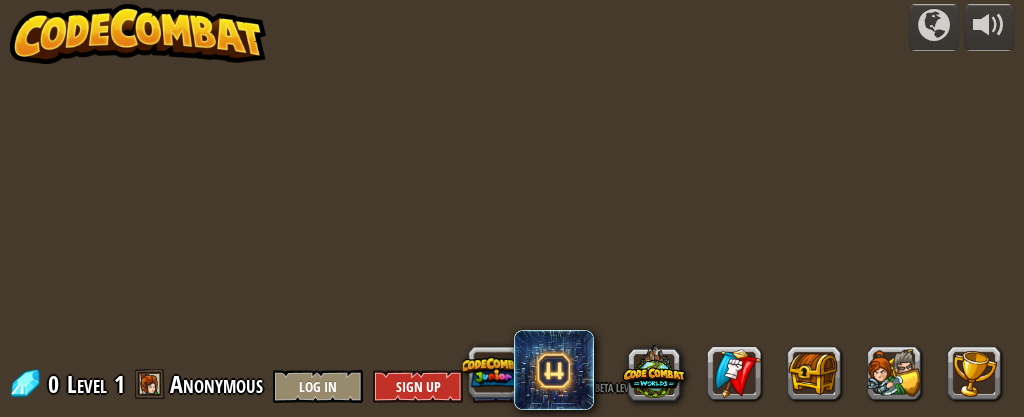 scroll, scrollTop: 0, scrollLeft: 0, axis: both 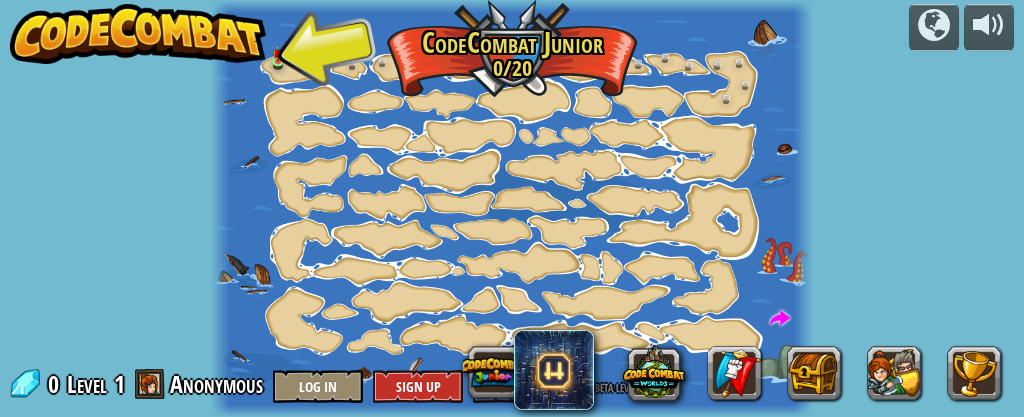 click at bounding box center [511, 208] 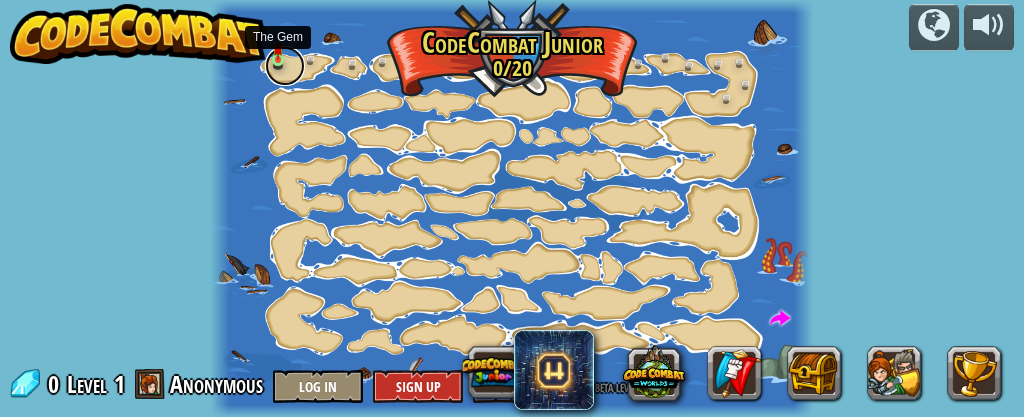 click at bounding box center [285, 66] 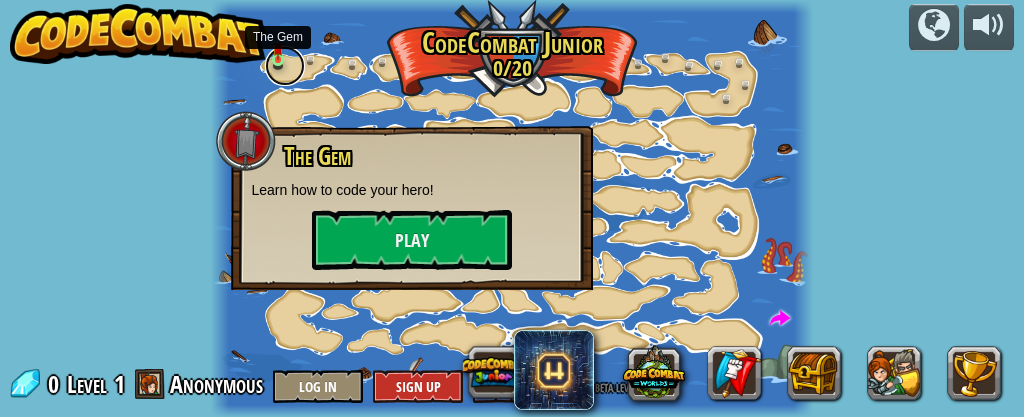 click at bounding box center [285, 66] 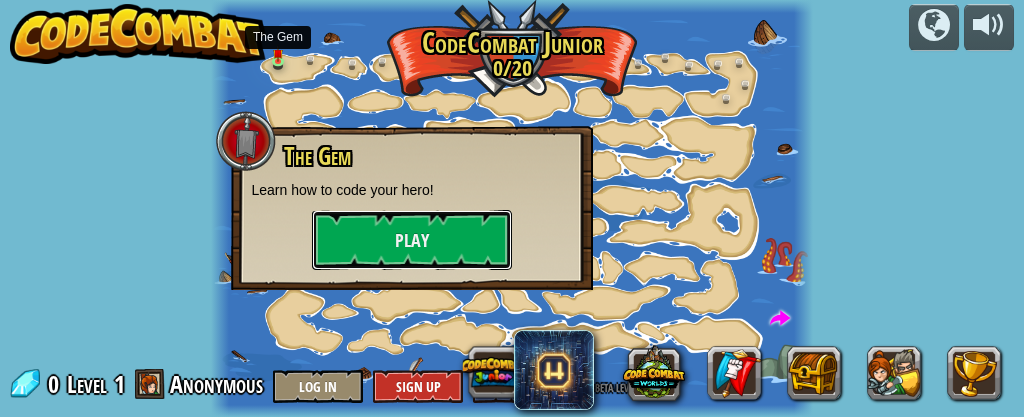 click on "Play" at bounding box center (412, 240) 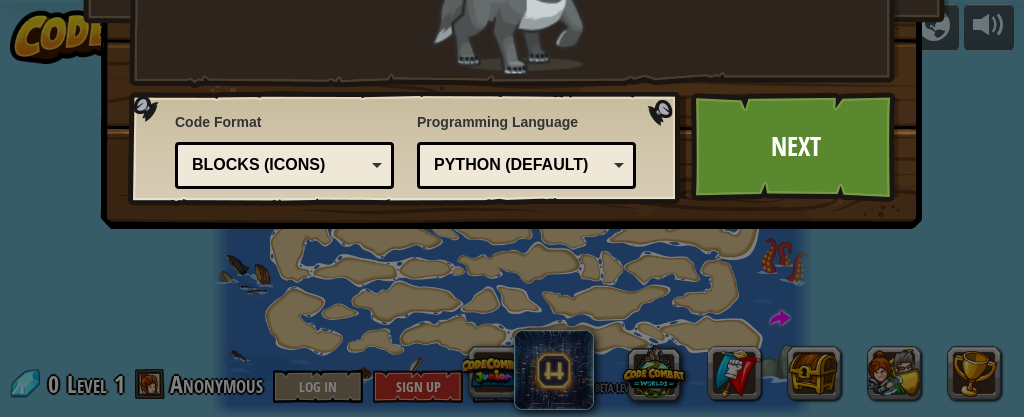 scroll, scrollTop: 0, scrollLeft: 0, axis: both 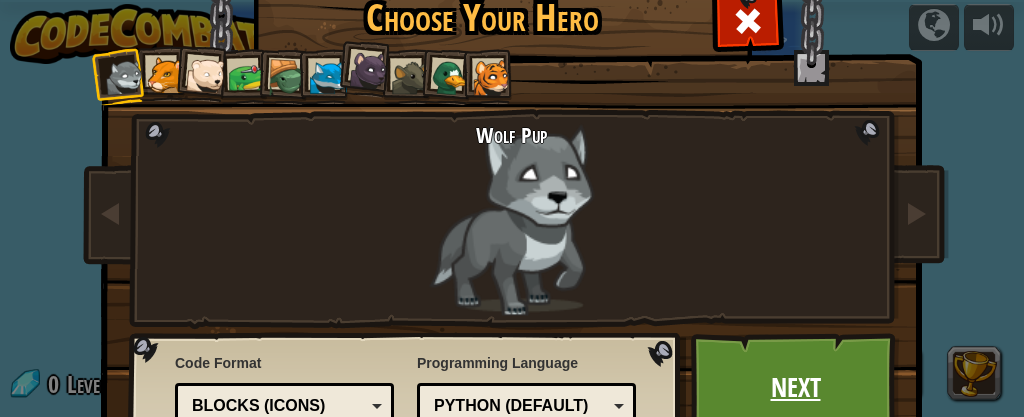 click on "Next" at bounding box center (795, 388) 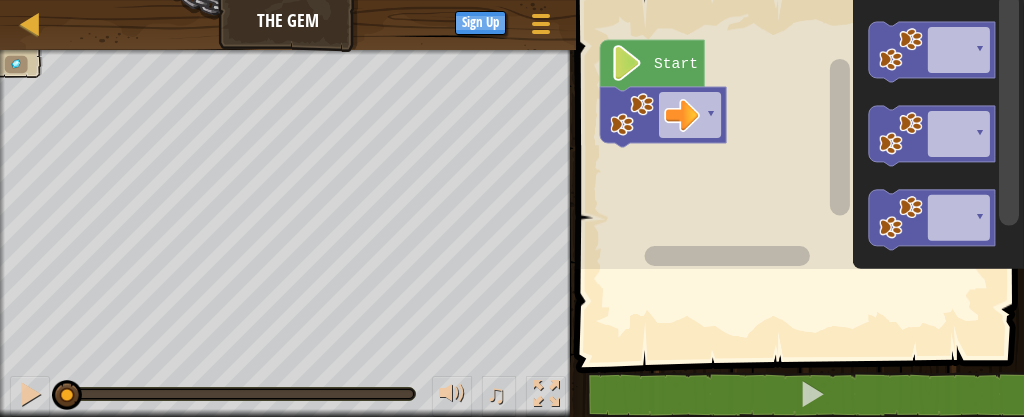 drag, startPoint x: 365, startPoint y: 310, endPoint x: 887, endPoint y: 191, distance: 535.3924 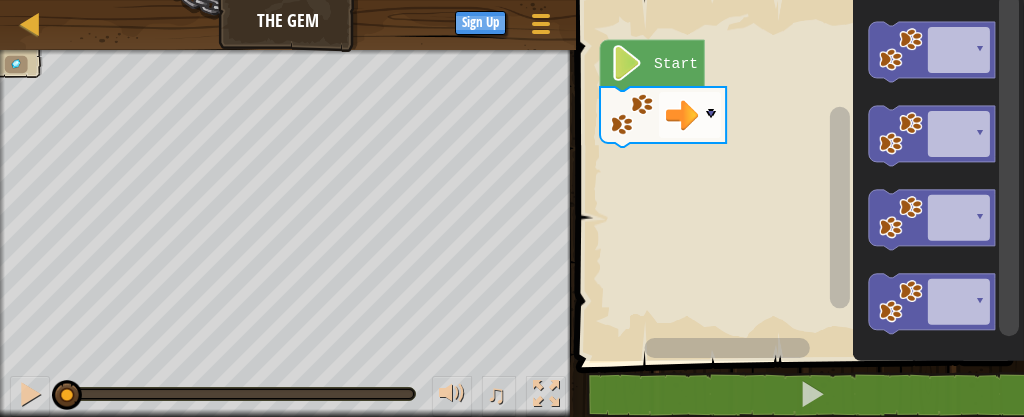click on "Start" 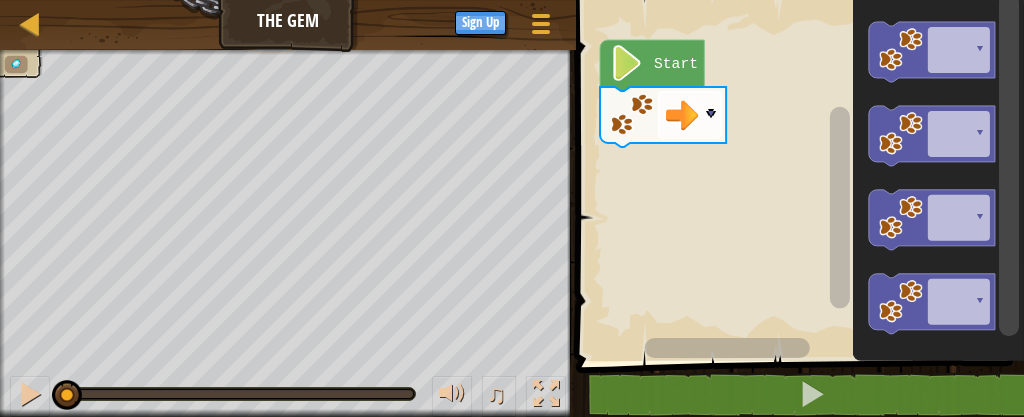 click 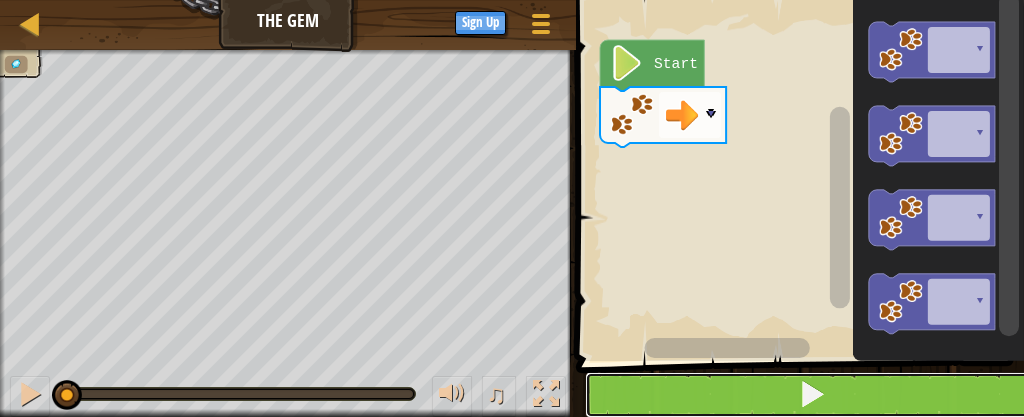 click at bounding box center [812, 394] 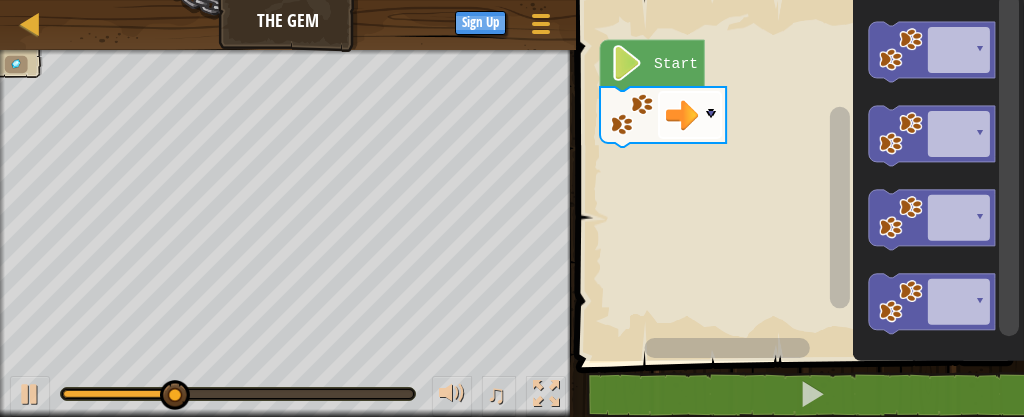 click 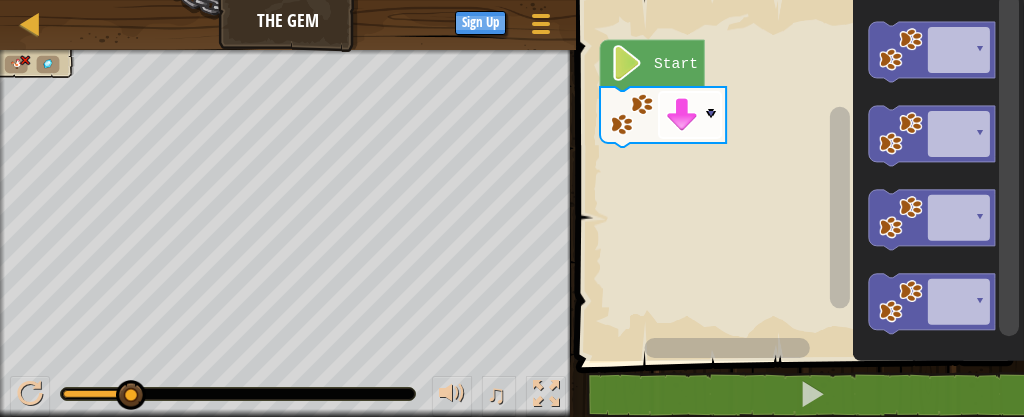 click 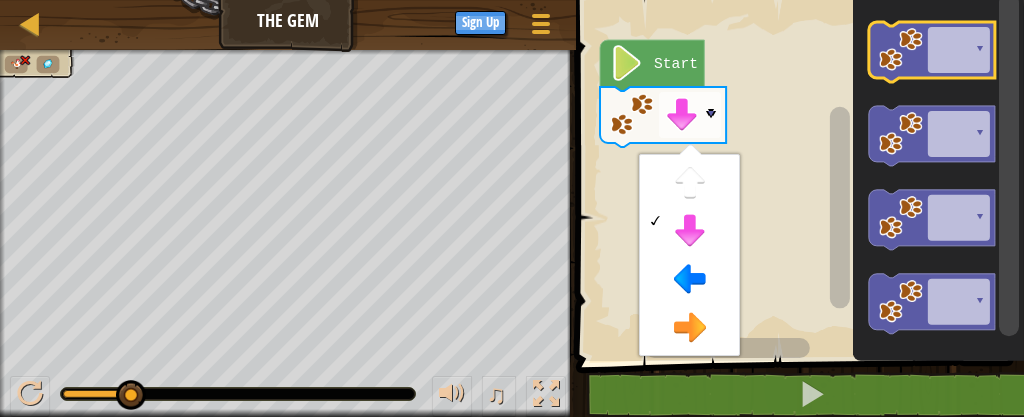 click 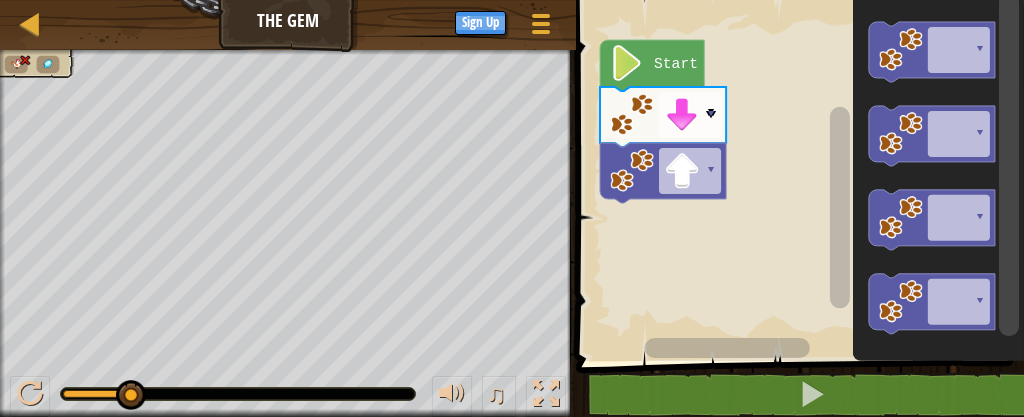 click 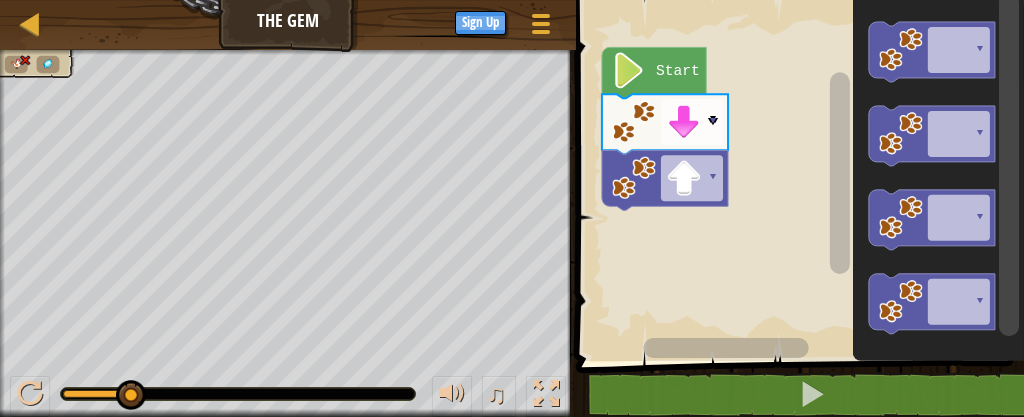 click 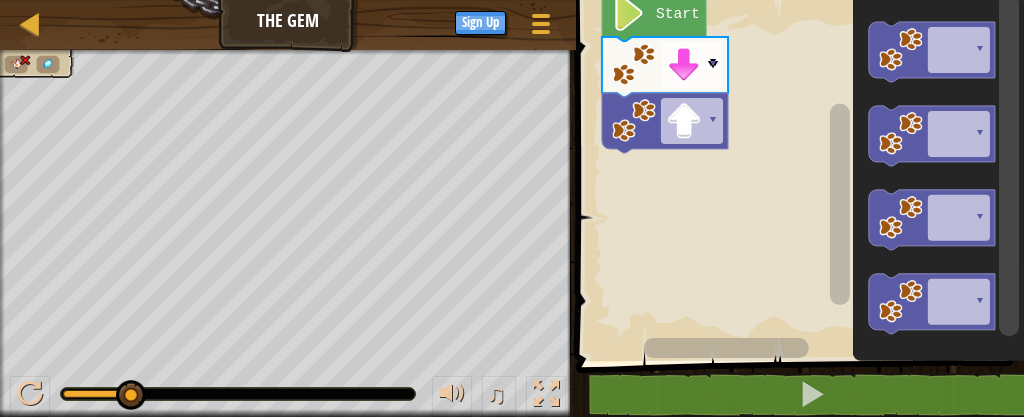 click 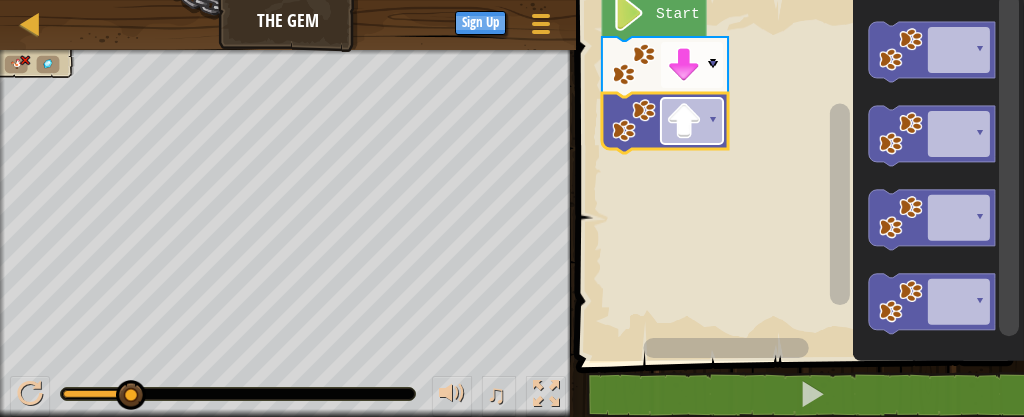 click 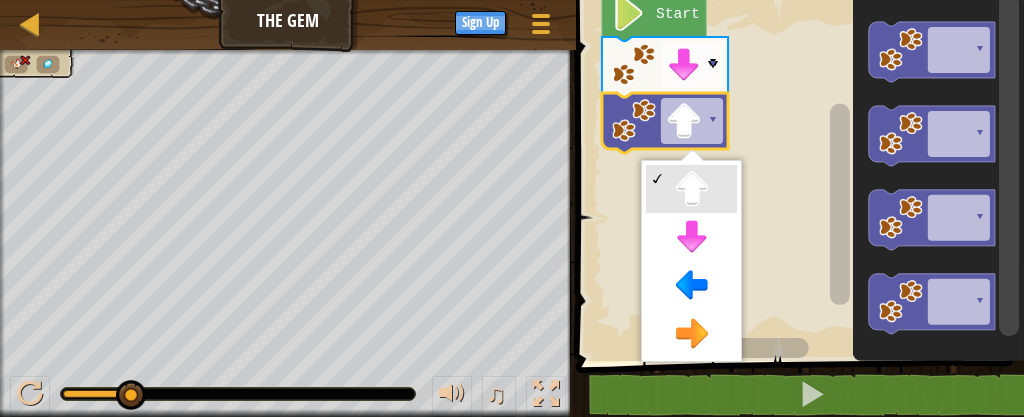 click on "Start" 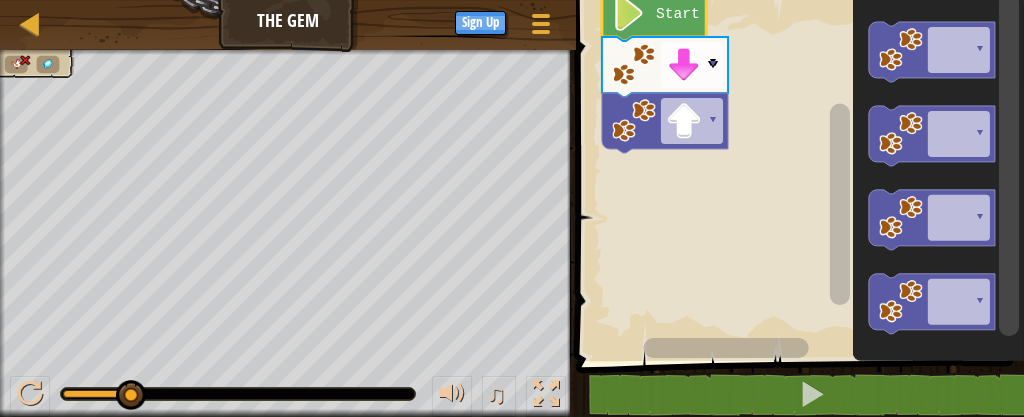click on "Start" 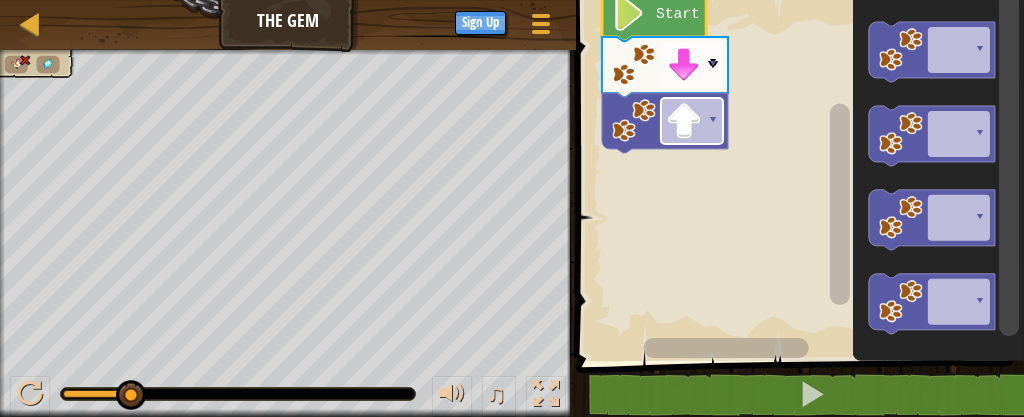 click on "▾" 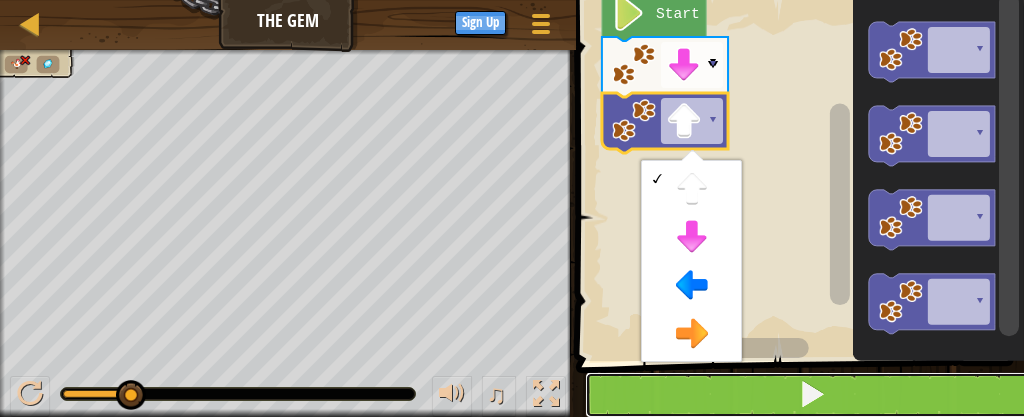 click at bounding box center (812, 395) 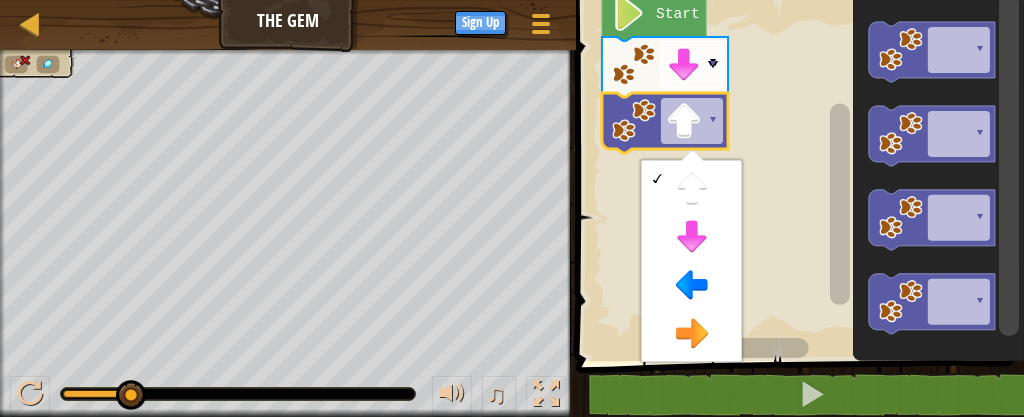 click 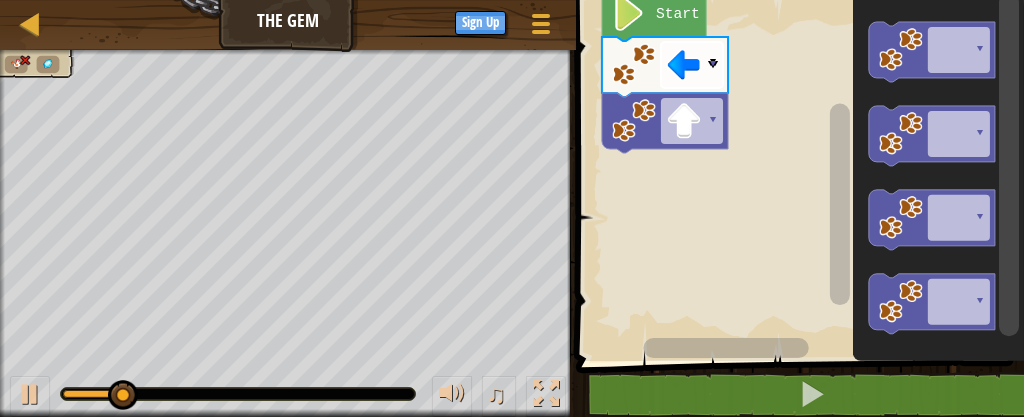 click 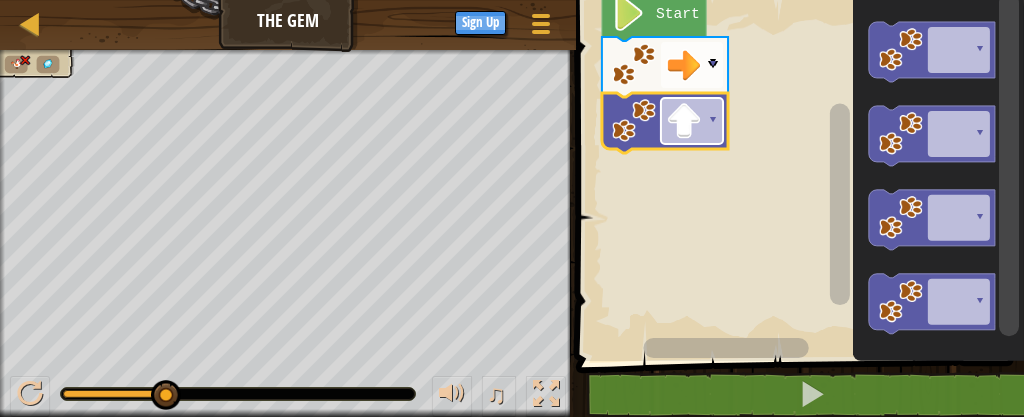click 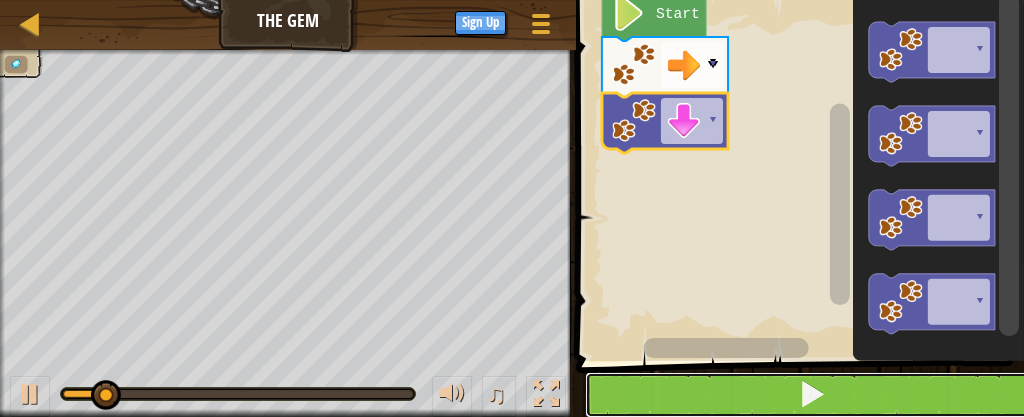 click at bounding box center [812, 395] 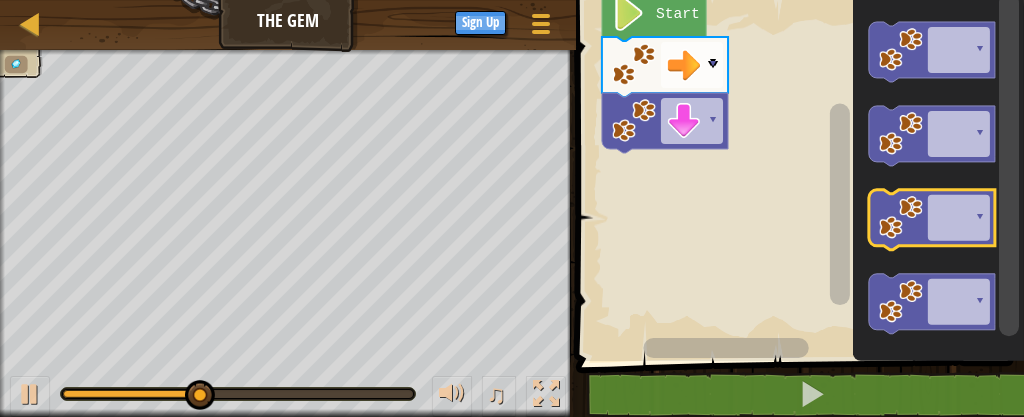 click 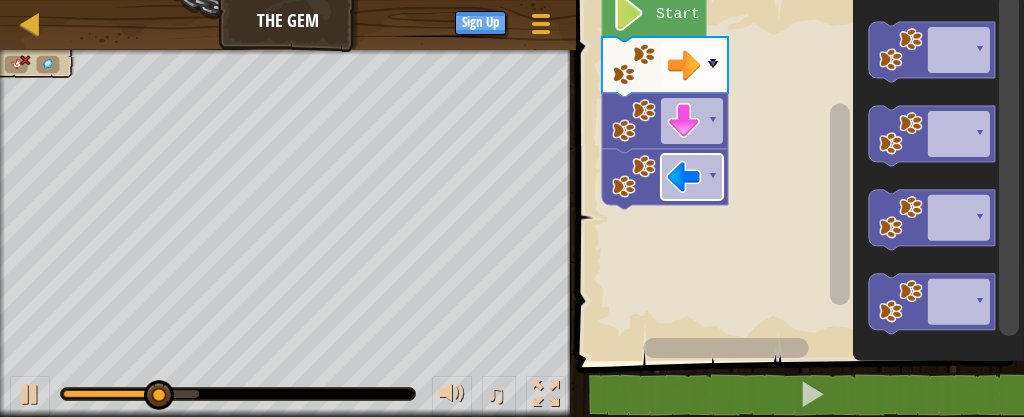 click on "▾" 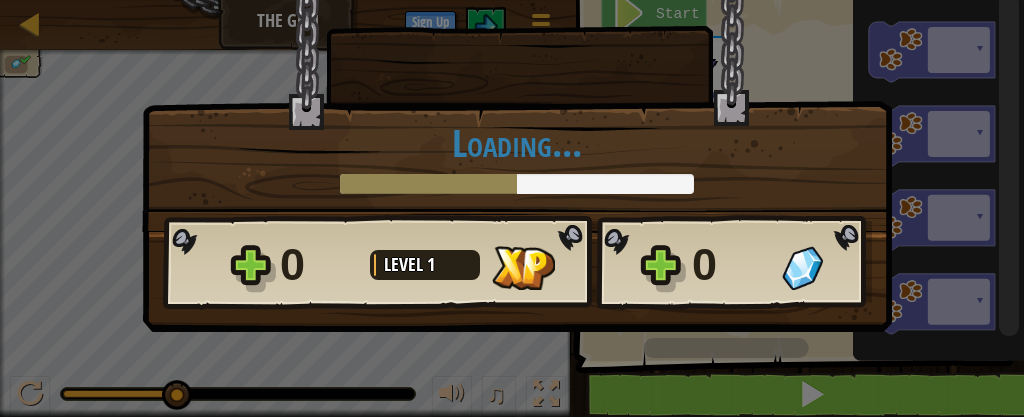 click on "× How fun was this level? Loading... Reticulating Splines... Loading... 0 Level 1 0 Want to save your code? Create a free account! Sign Up to Save Progress Saving Progress Continue" at bounding box center [512, 208] 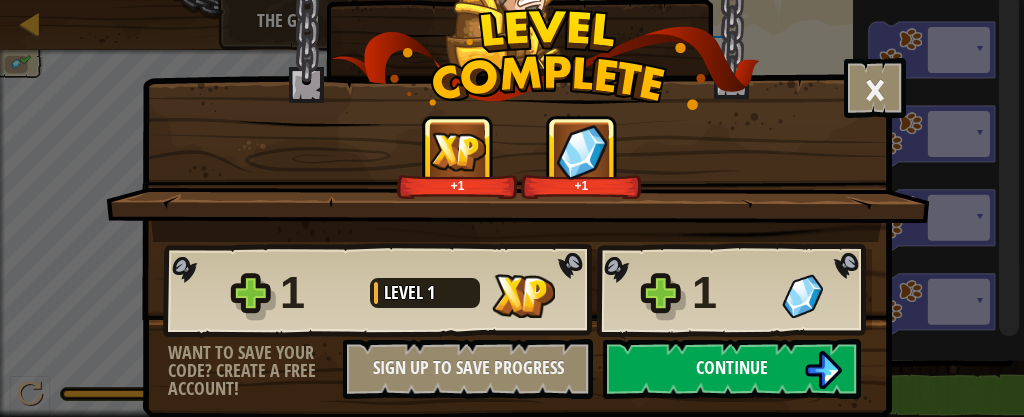 scroll, scrollTop: 34, scrollLeft: 0, axis: vertical 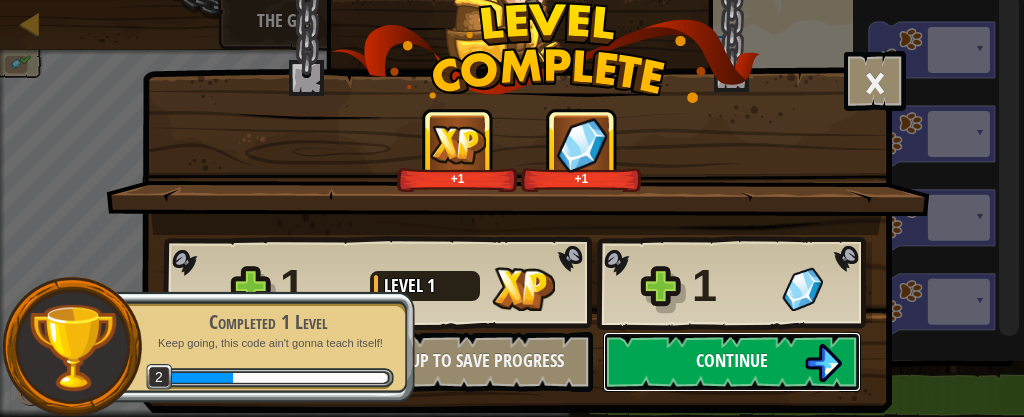 click on "Continue" at bounding box center [732, 362] 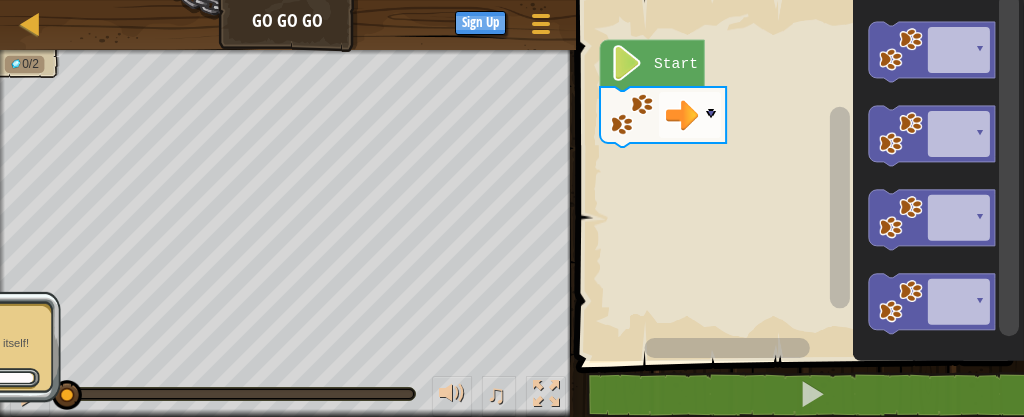 click 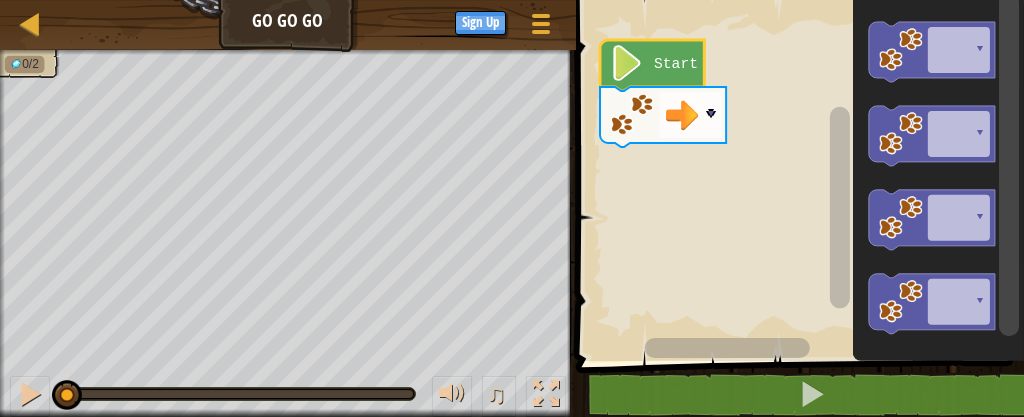 click 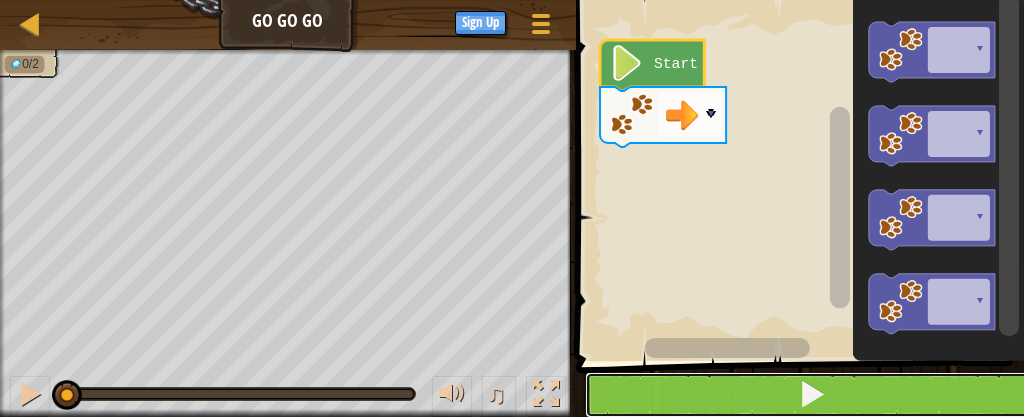 click at bounding box center [812, 395] 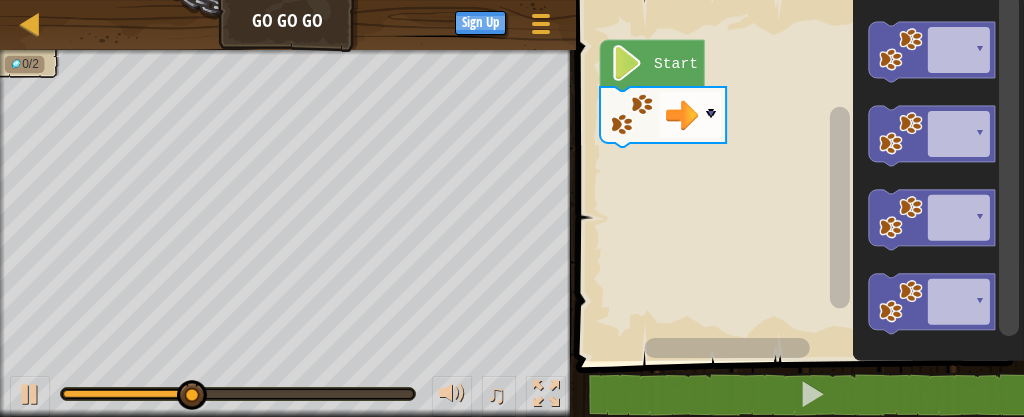 click 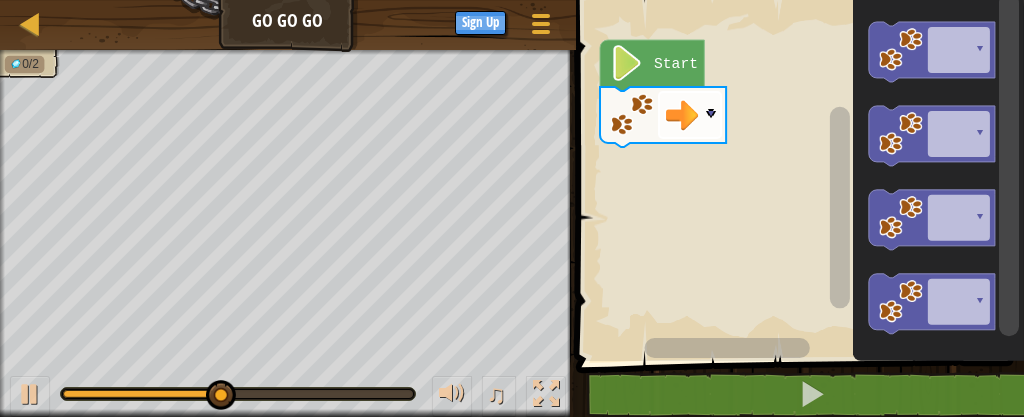 click 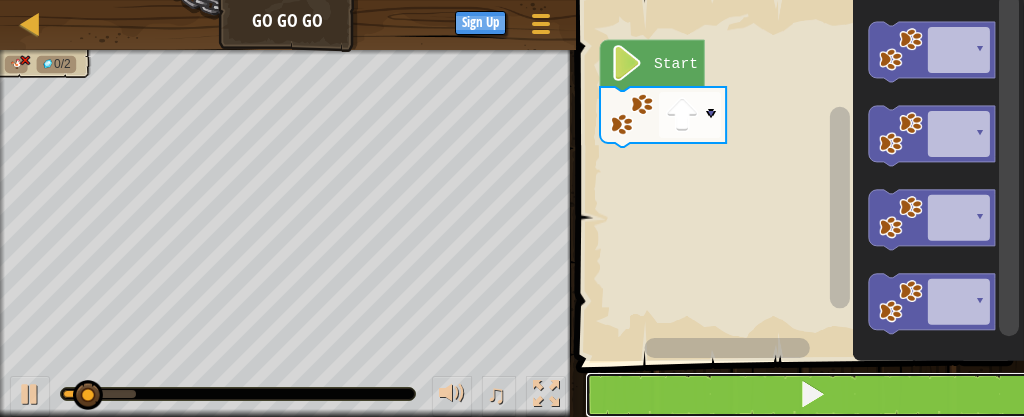 click at bounding box center [812, 395] 